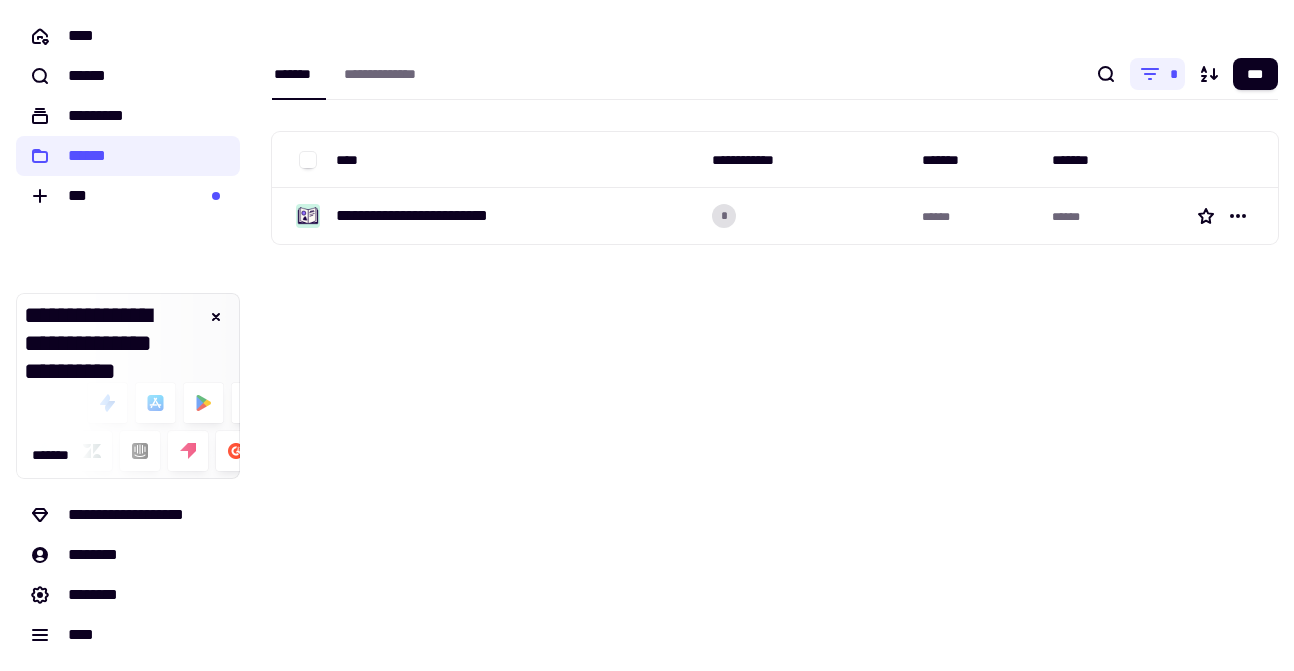 scroll, scrollTop: 0, scrollLeft: 0, axis: both 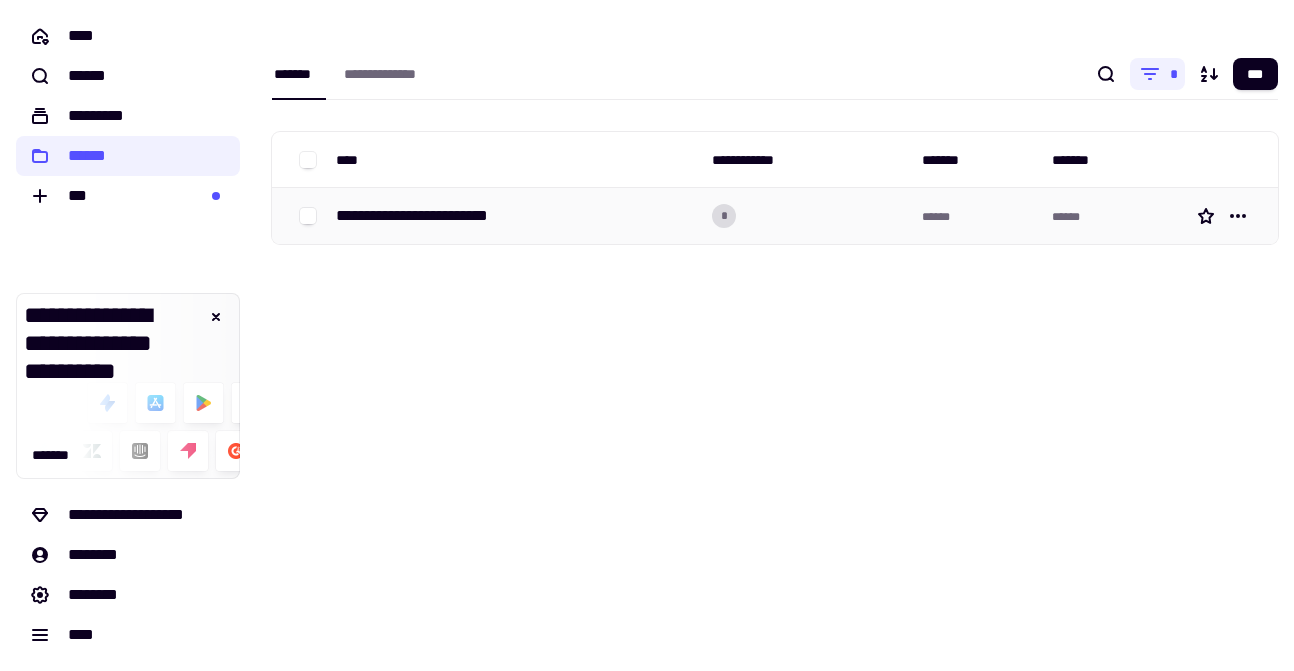 click on "**********" at bounding box center [437, 216] 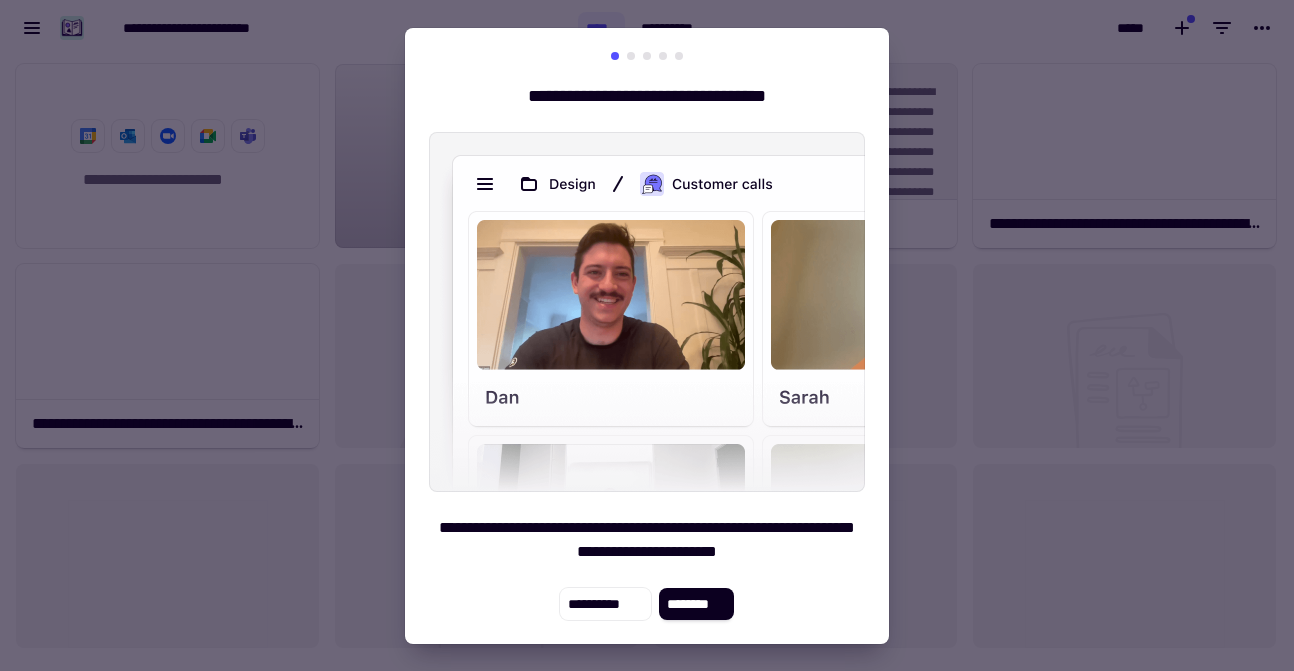scroll, scrollTop: 1, scrollLeft: 1, axis: both 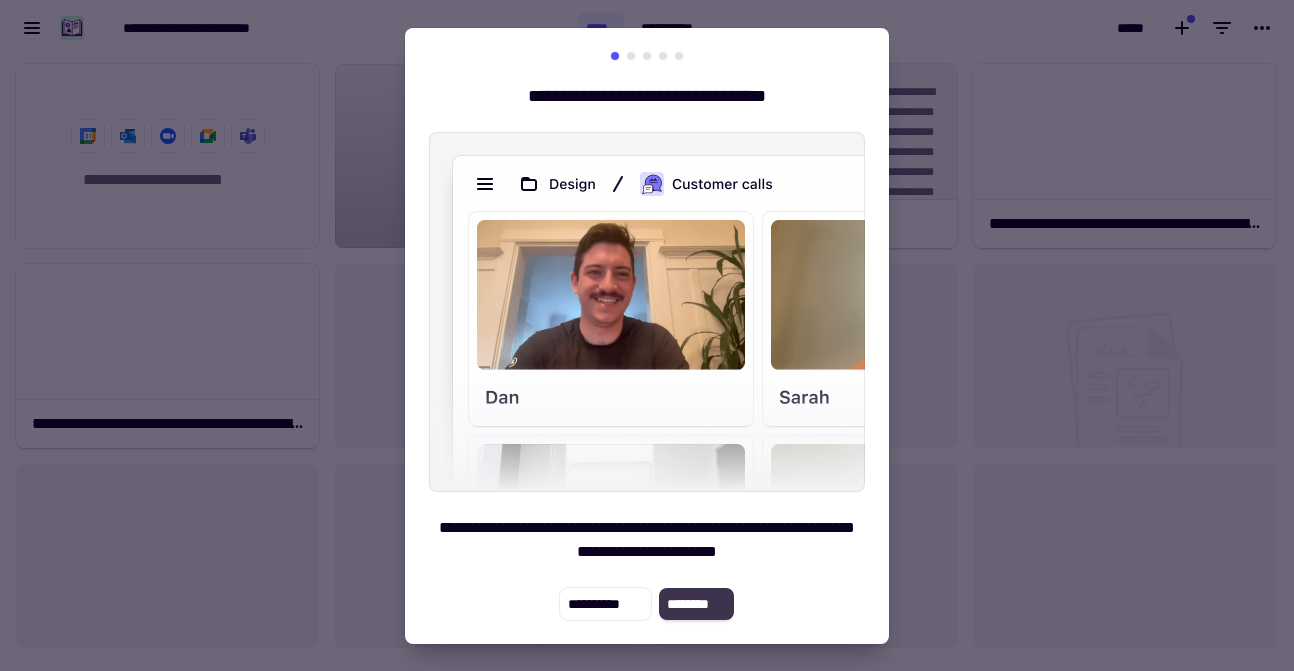 click on "********" 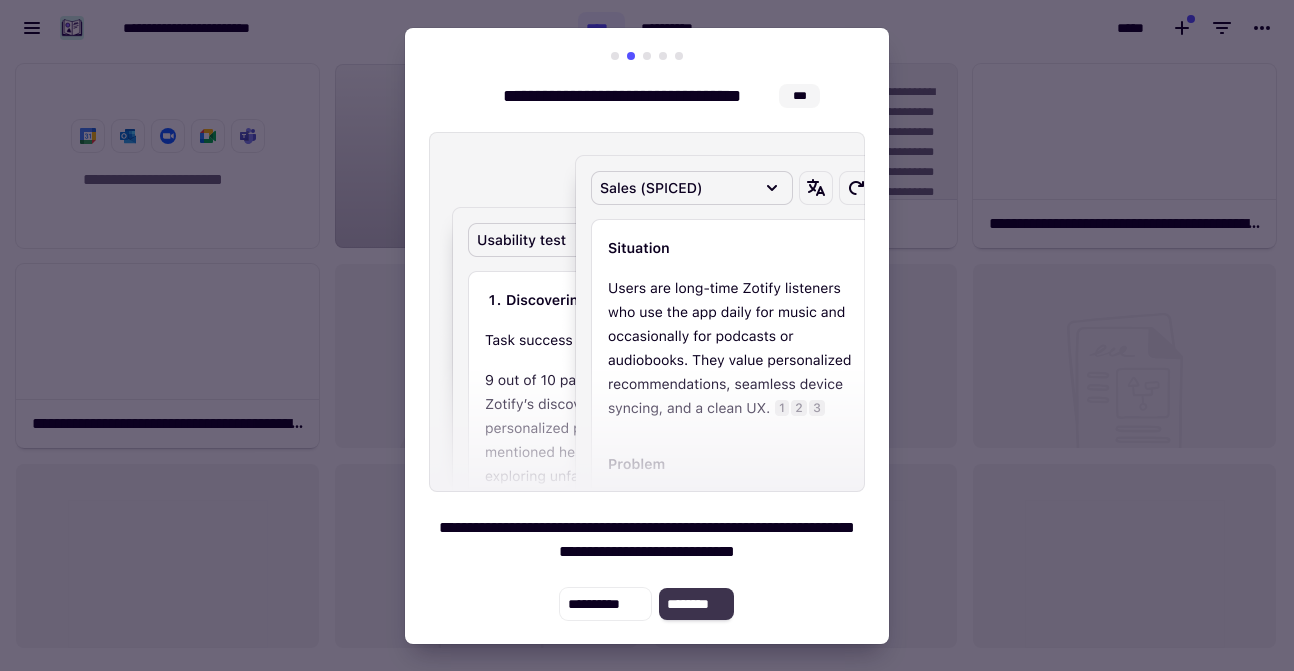 click on "********" 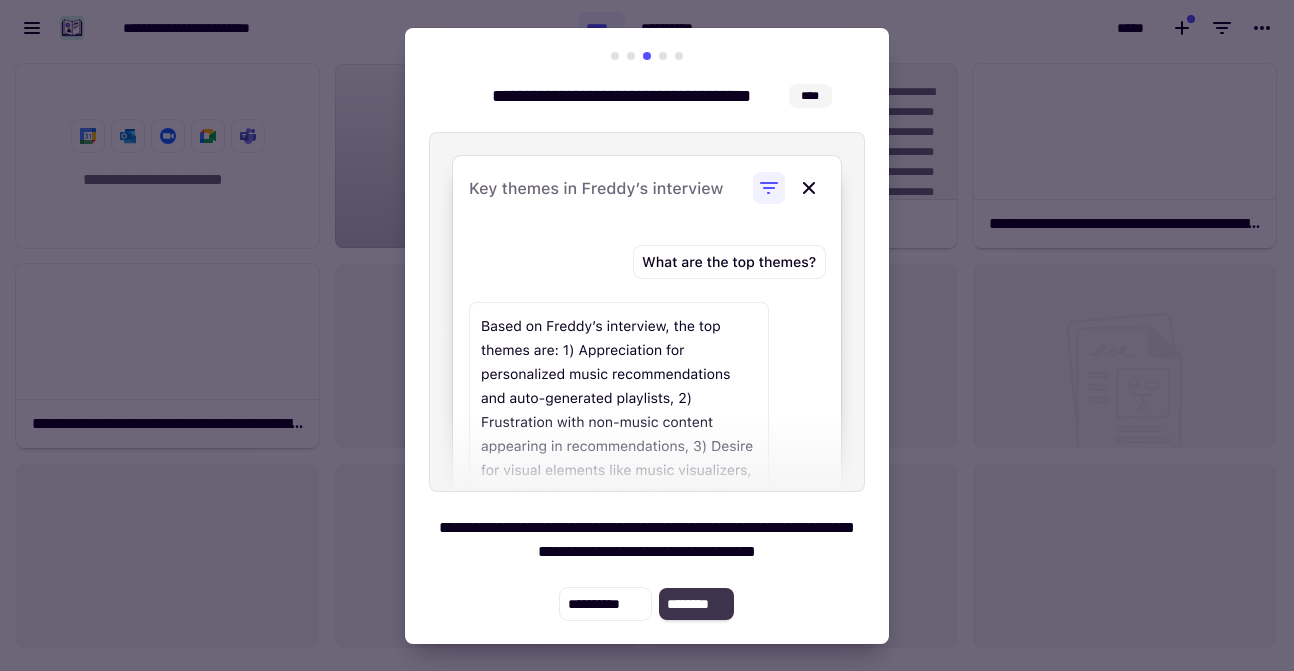 click on "********" 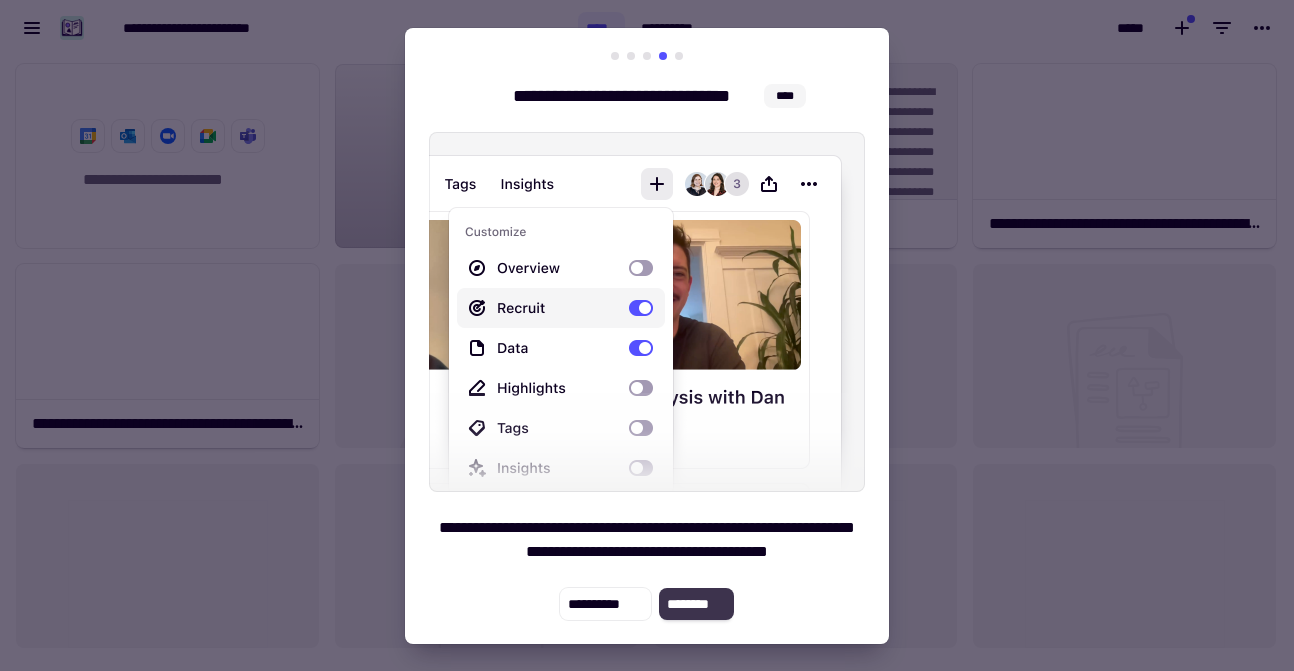 click on "********" 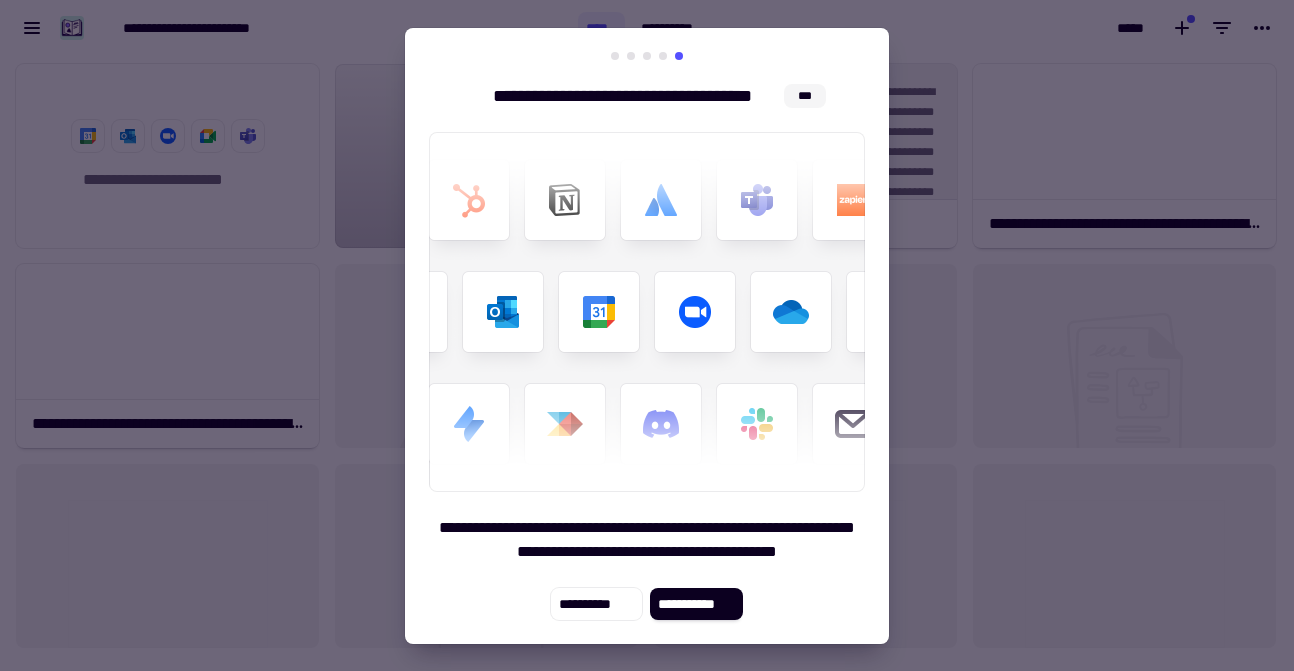 type 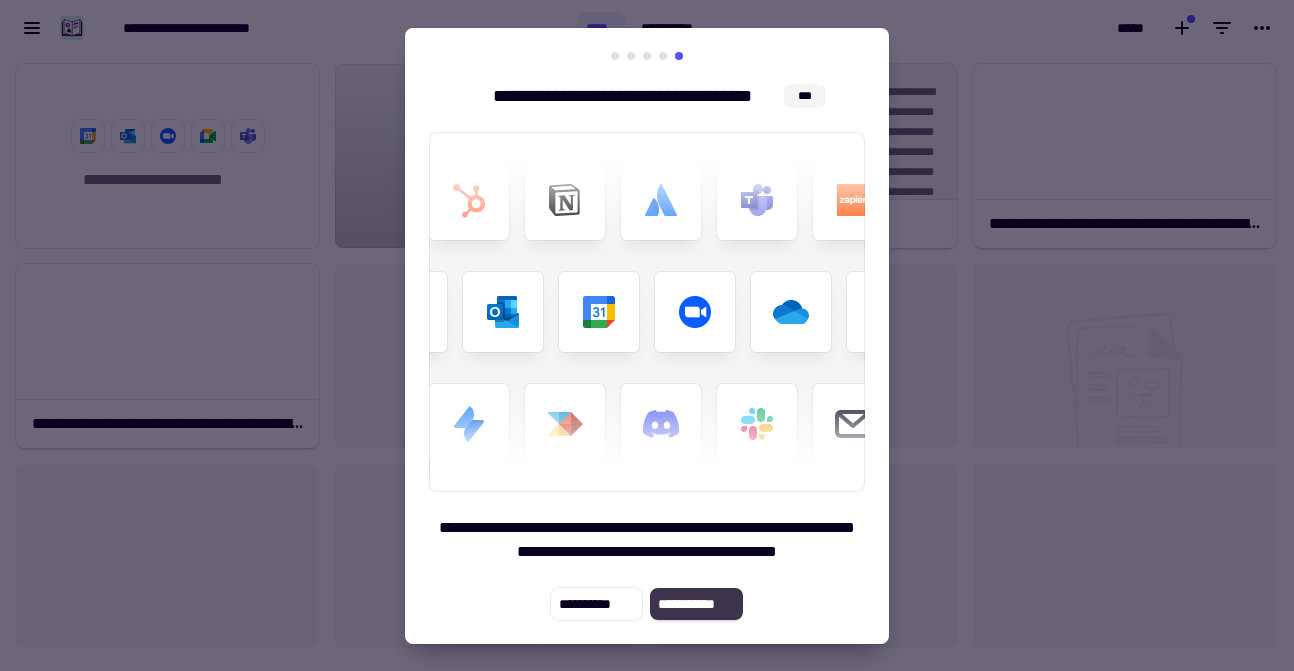 click on "**********" 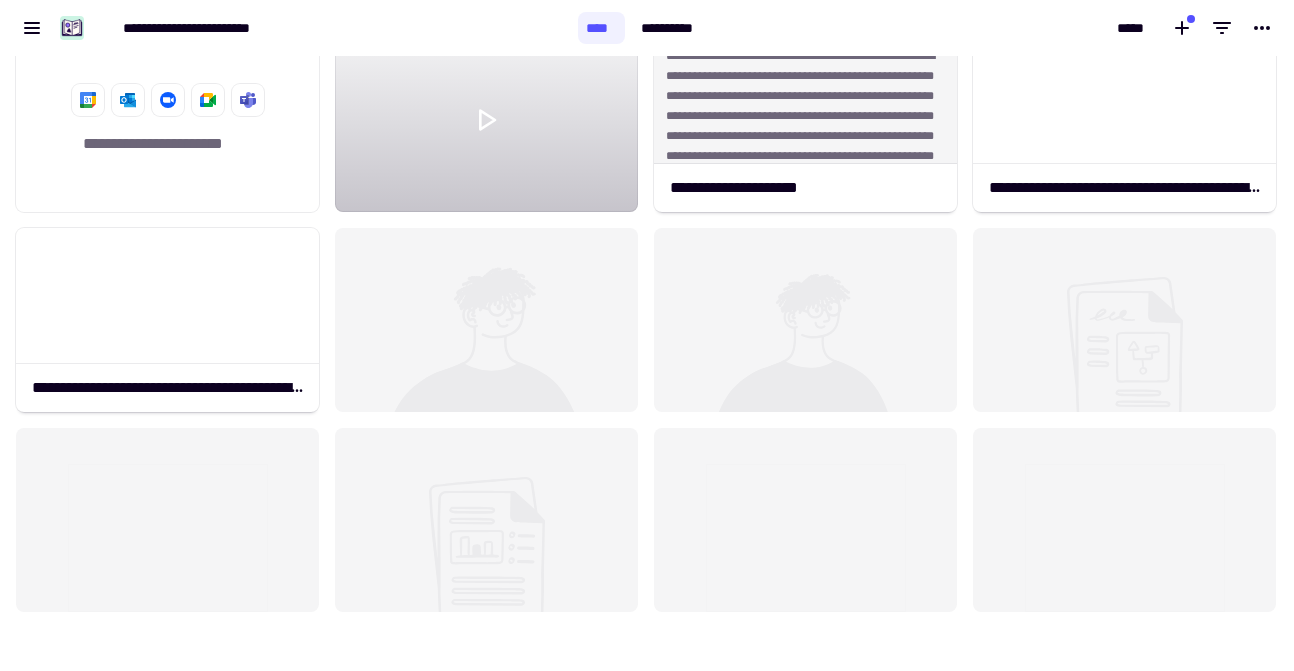 scroll, scrollTop: 0, scrollLeft: 0, axis: both 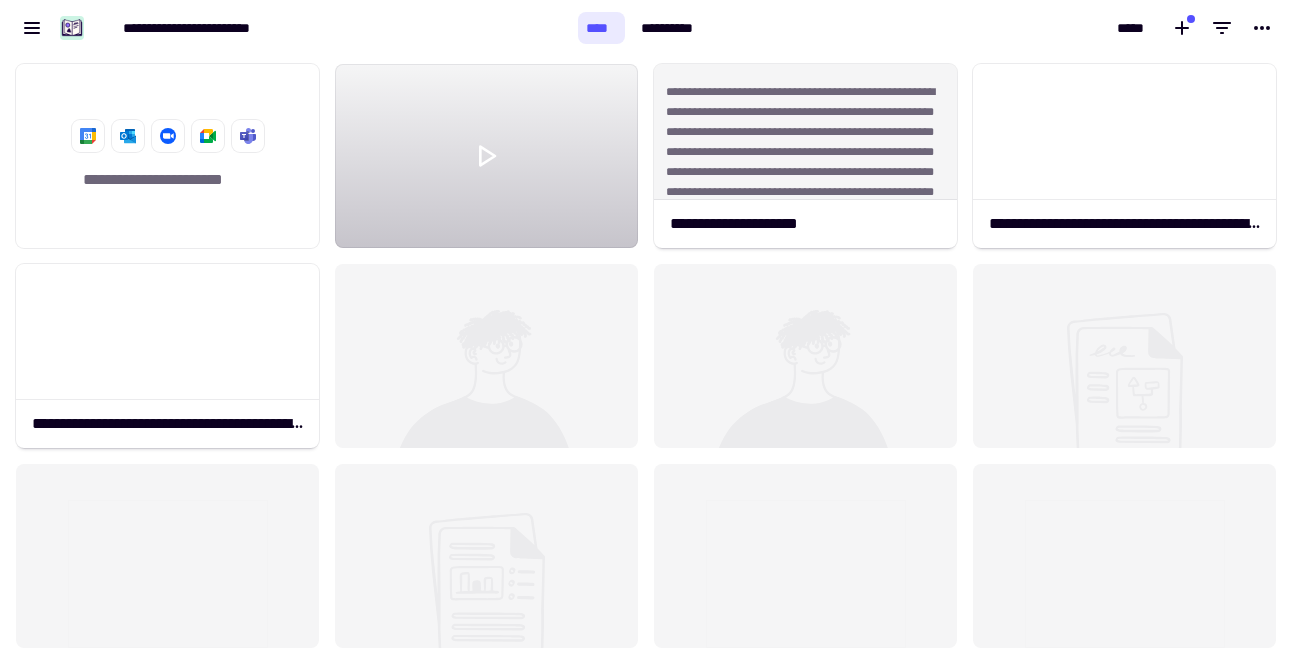 click on "****" 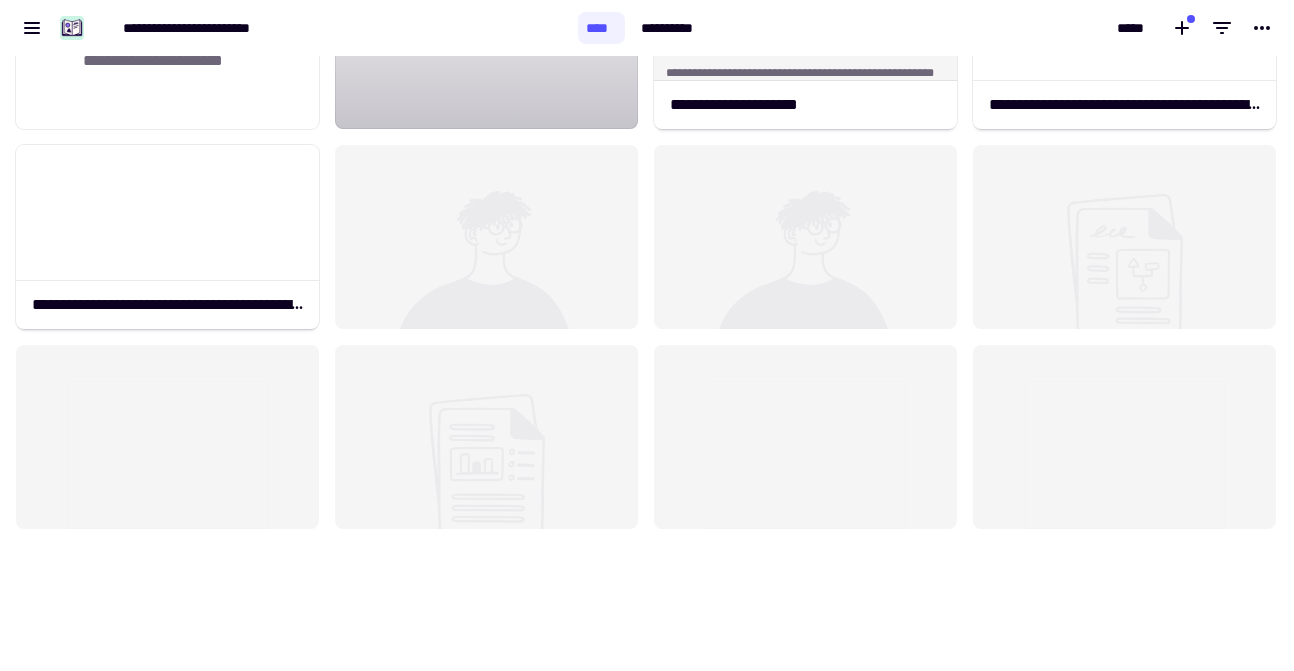 scroll, scrollTop: 0, scrollLeft: 0, axis: both 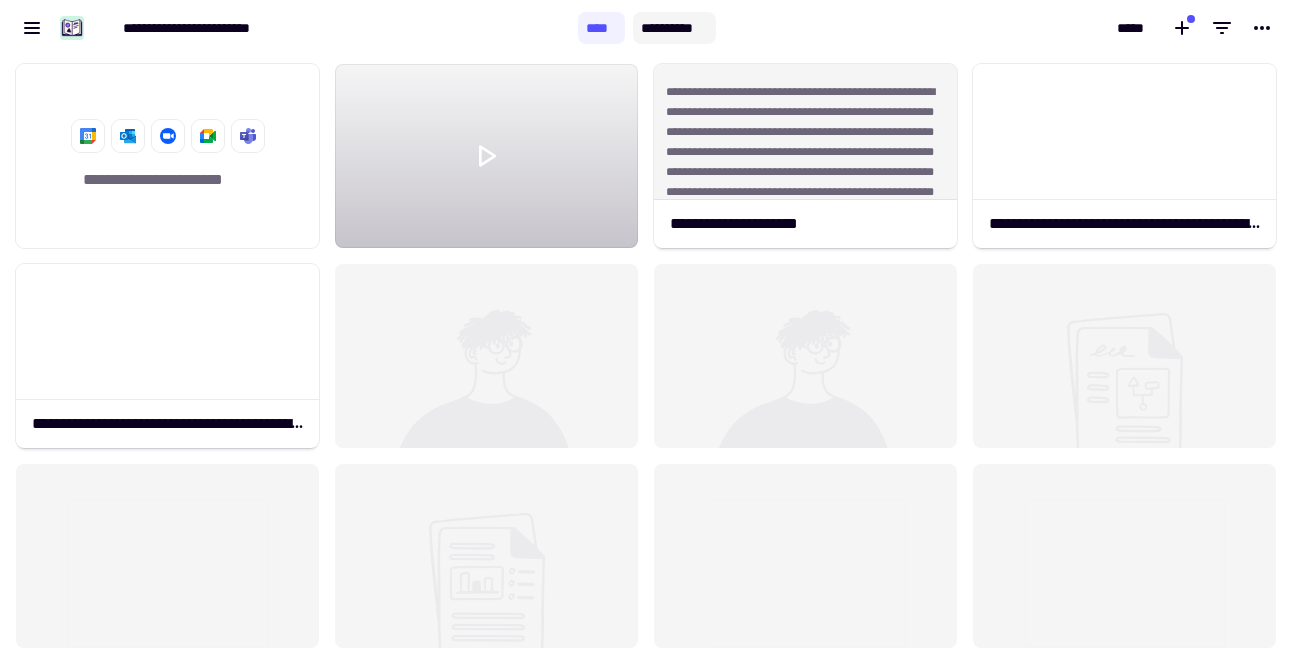 click on "**********" 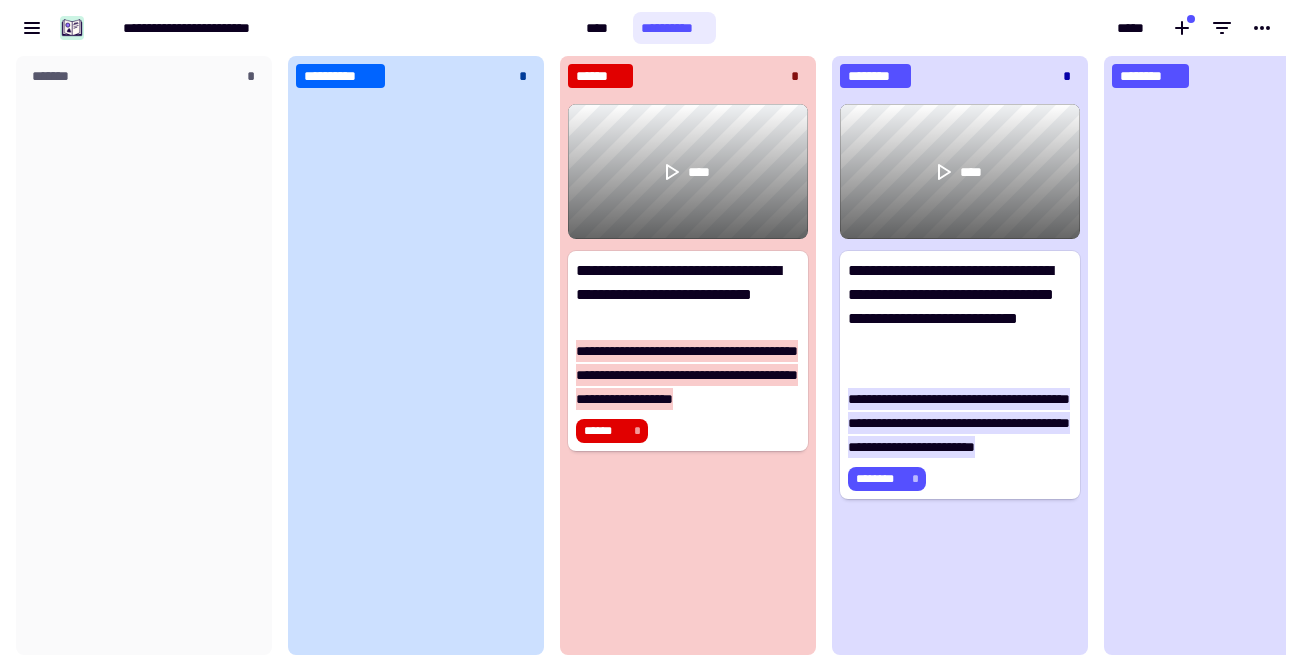 scroll, scrollTop: 1, scrollLeft: 1, axis: both 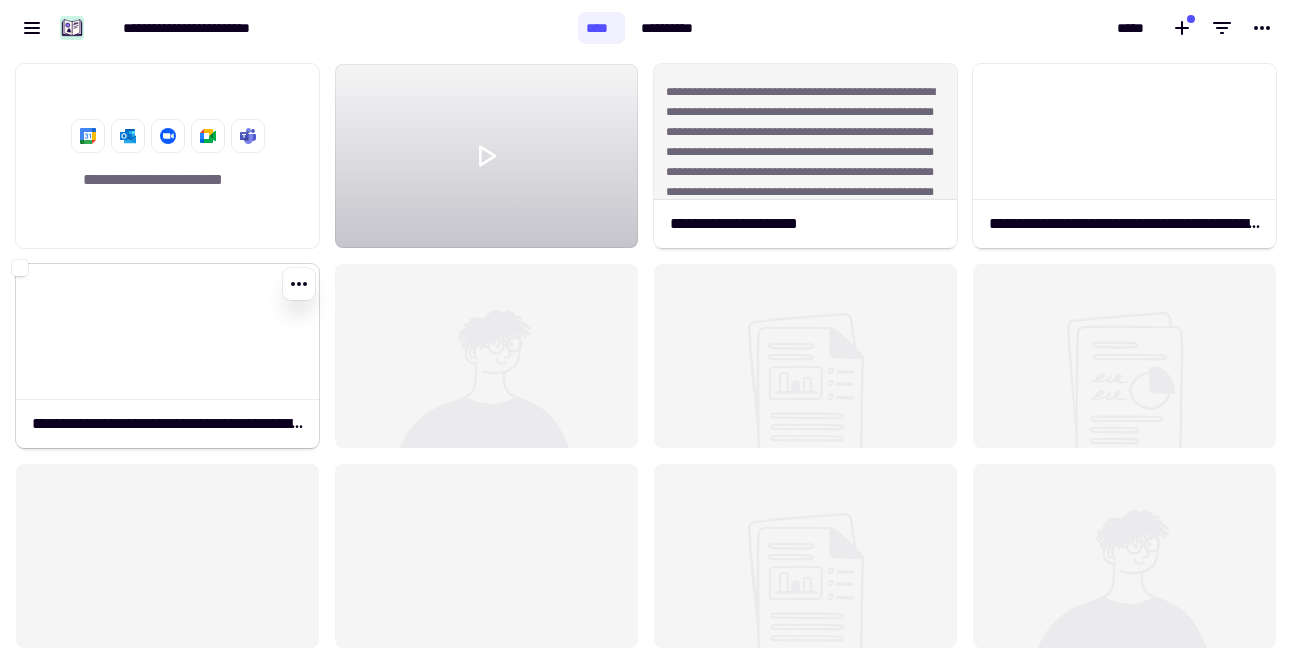 click 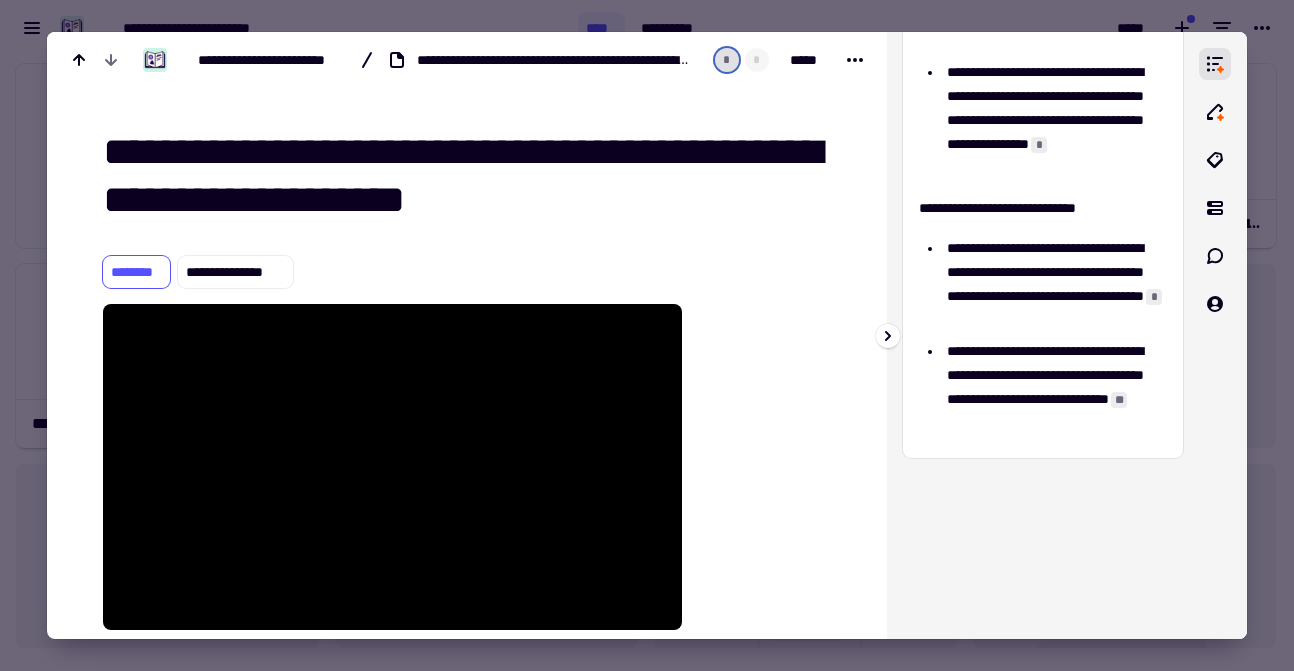 scroll, scrollTop: 953, scrollLeft: 0, axis: vertical 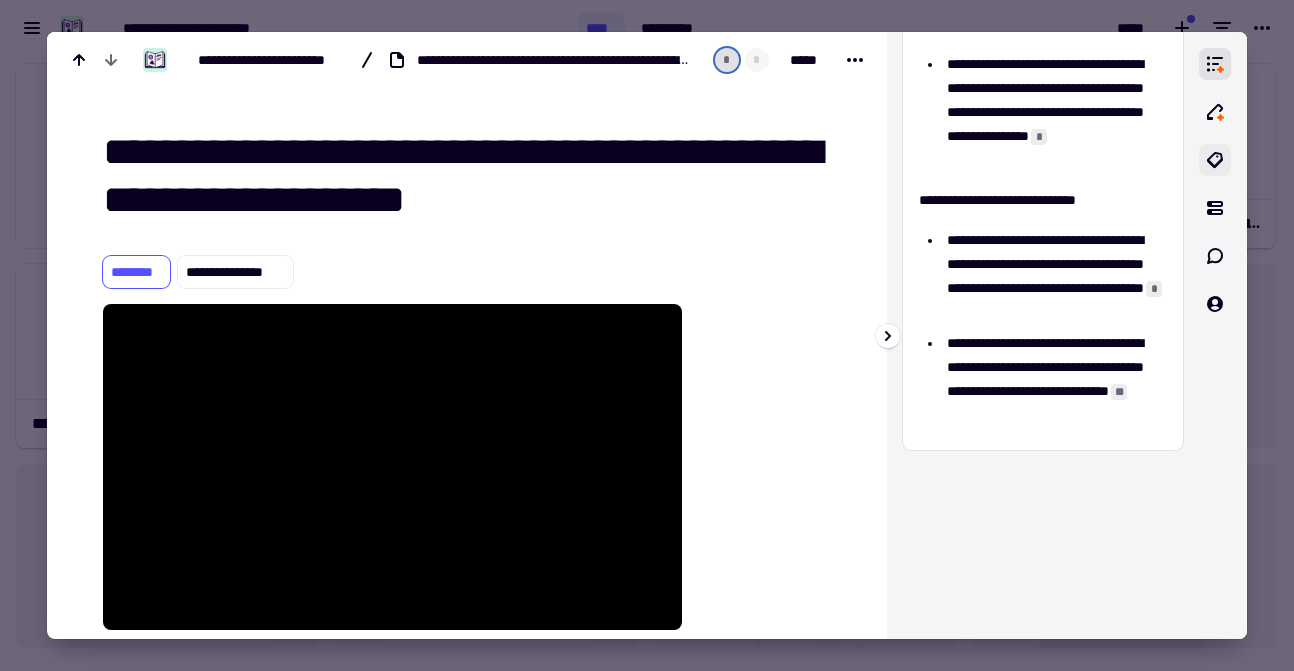 click 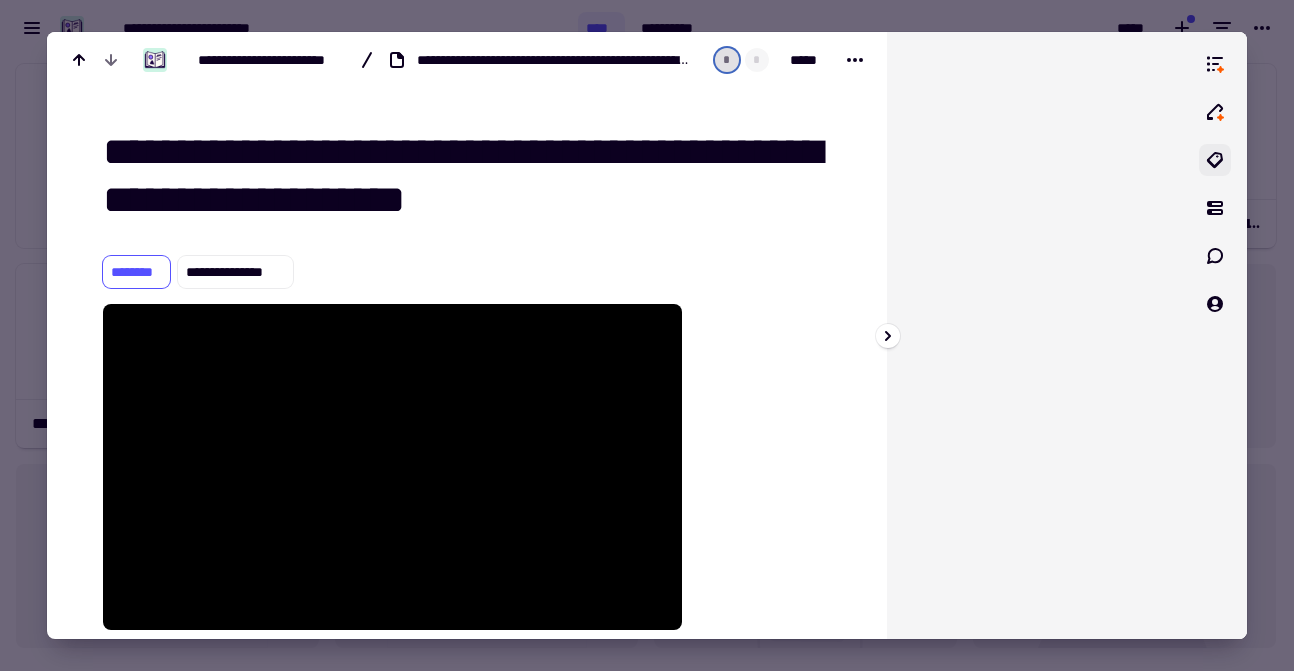 scroll, scrollTop: 0, scrollLeft: 0, axis: both 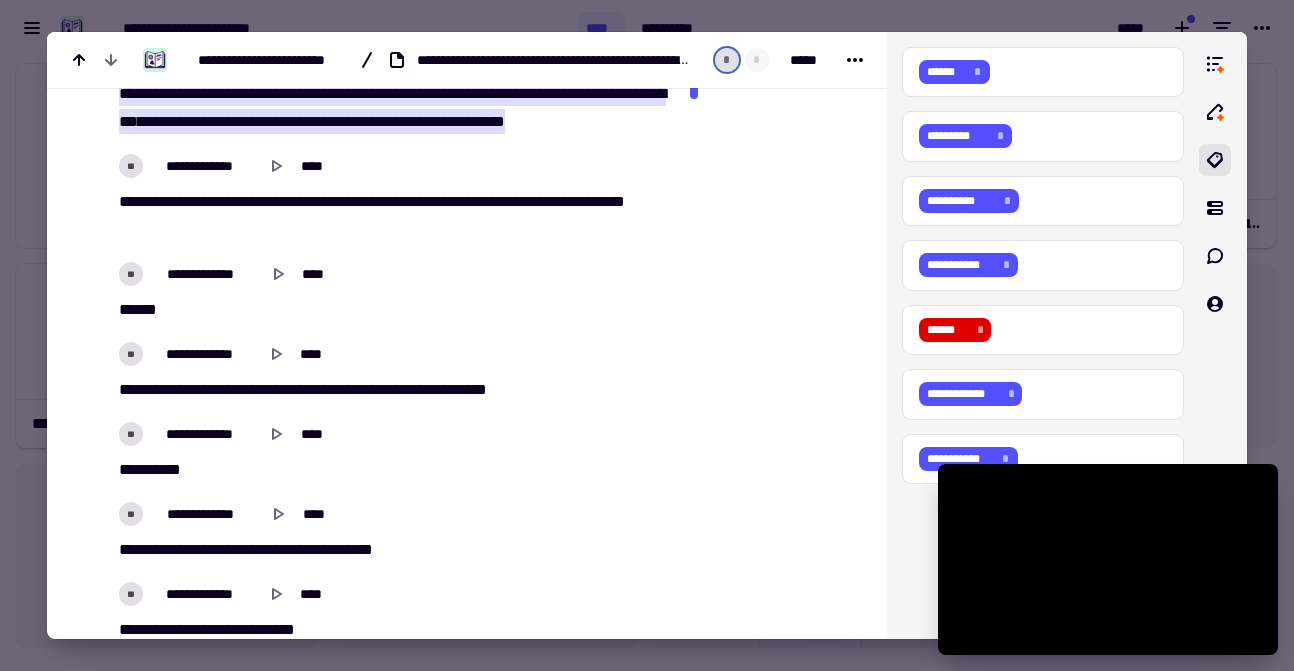click at bounding box center [647, 335] 